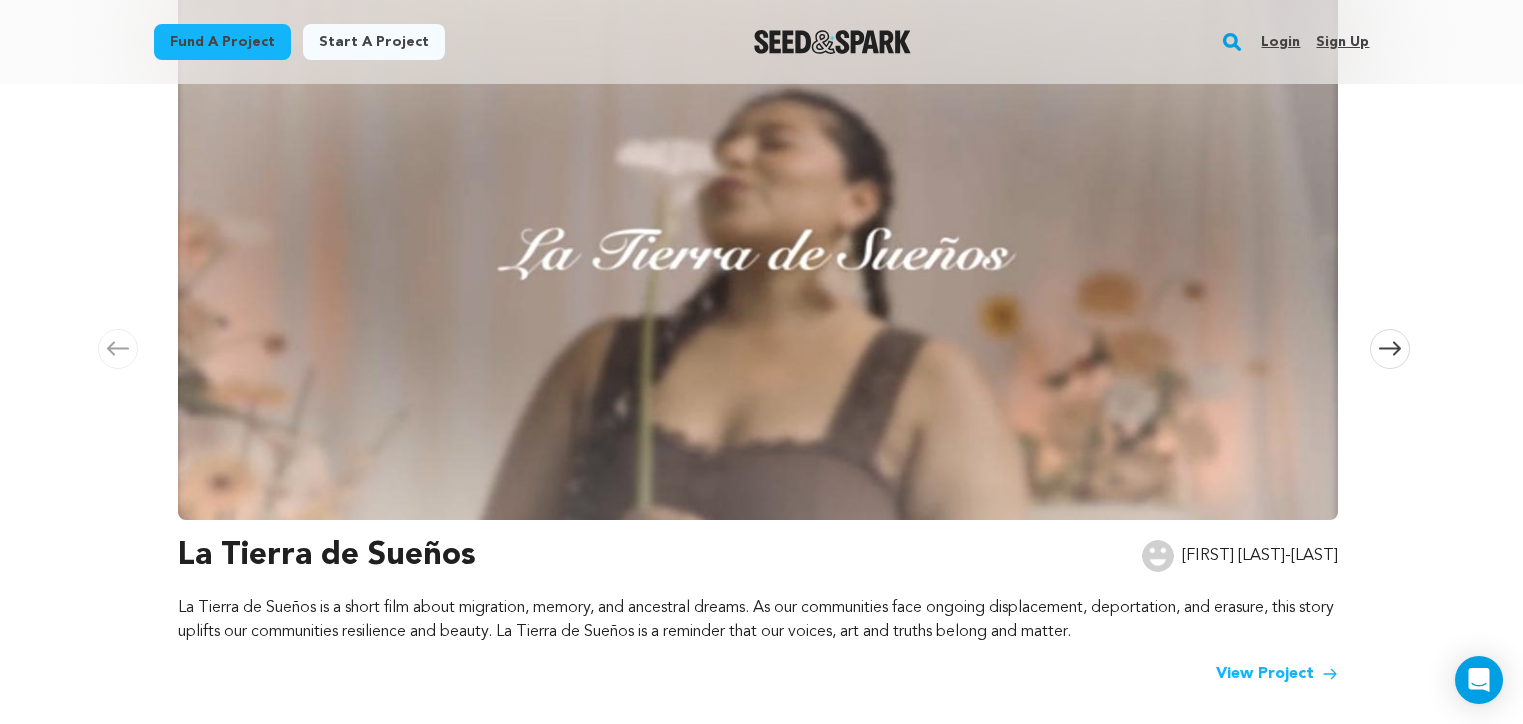 scroll, scrollTop: 0, scrollLeft: 0, axis: both 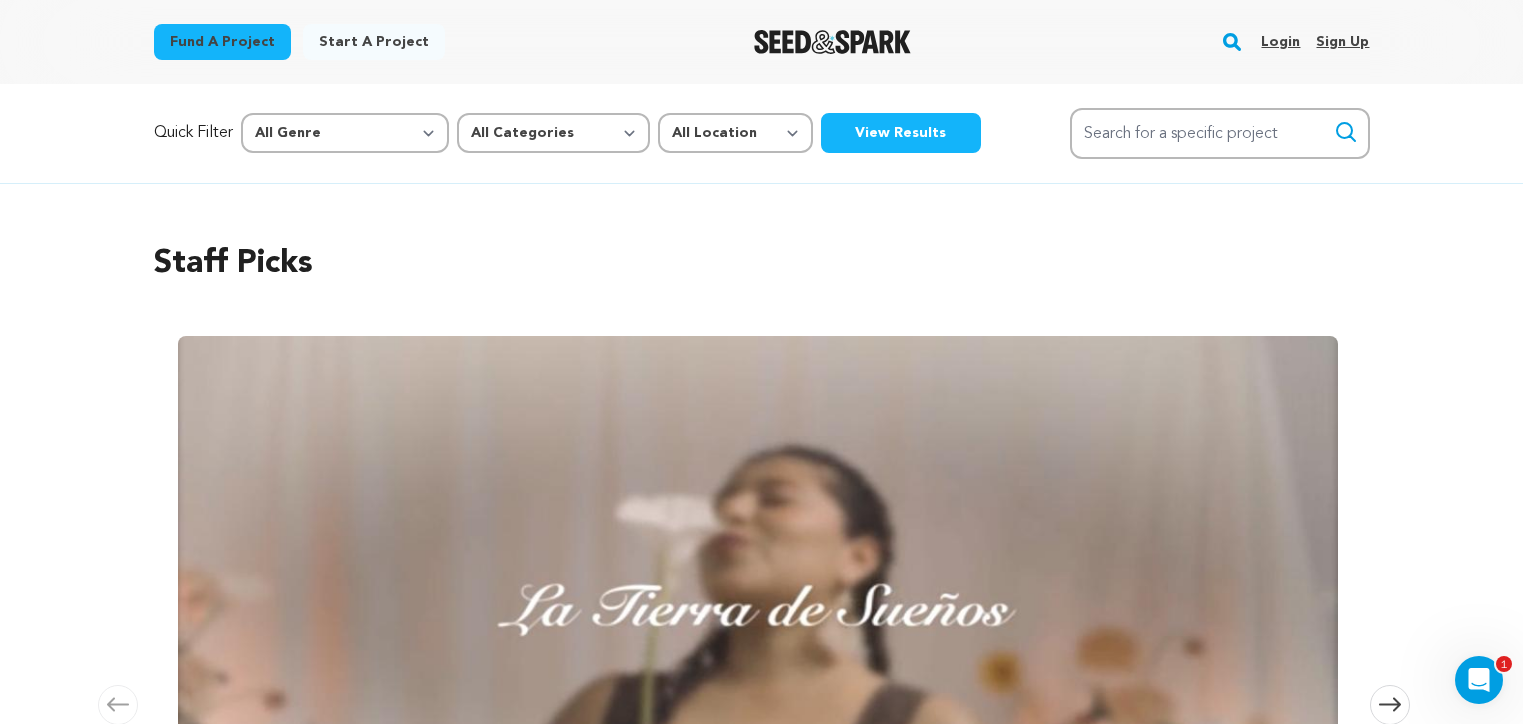 click on "Login" at bounding box center (1280, 42) 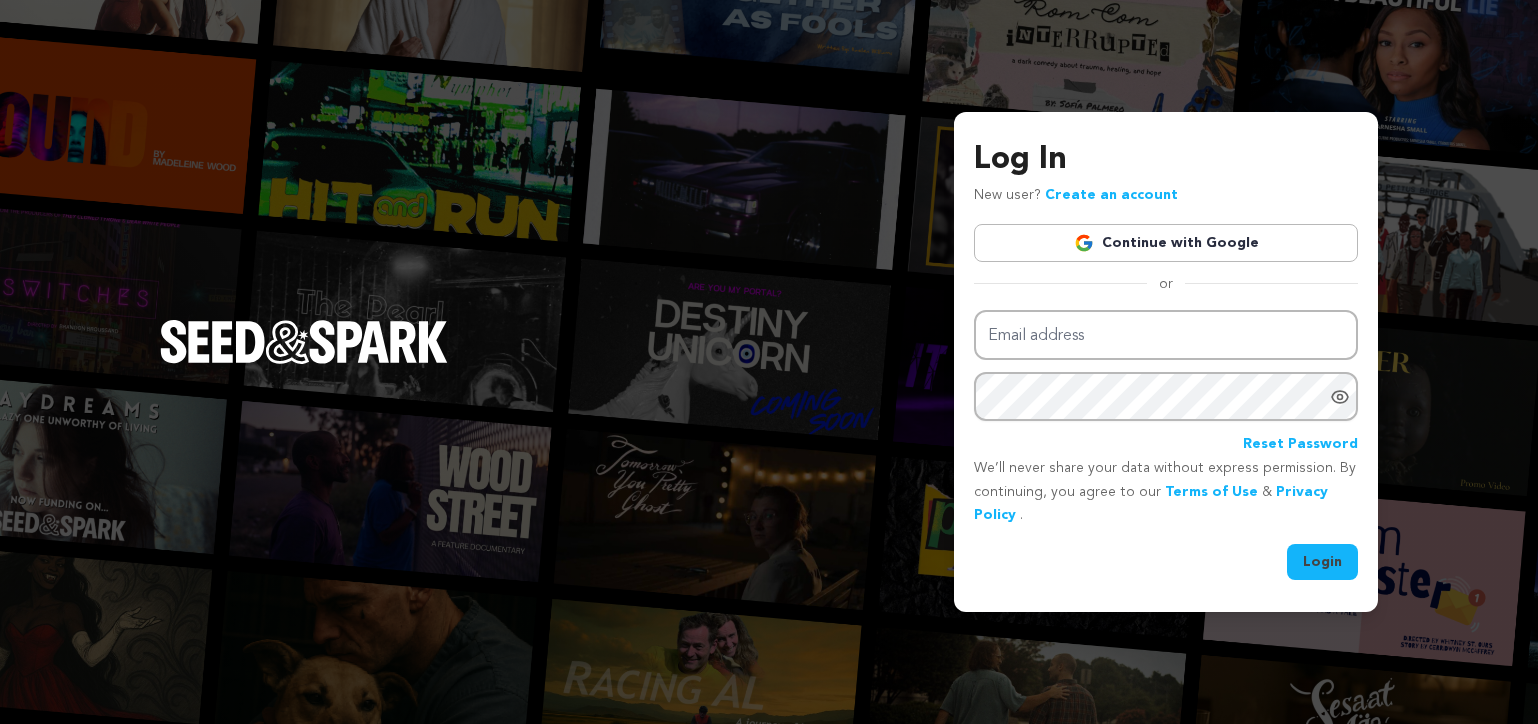 scroll, scrollTop: 0, scrollLeft: 0, axis: both 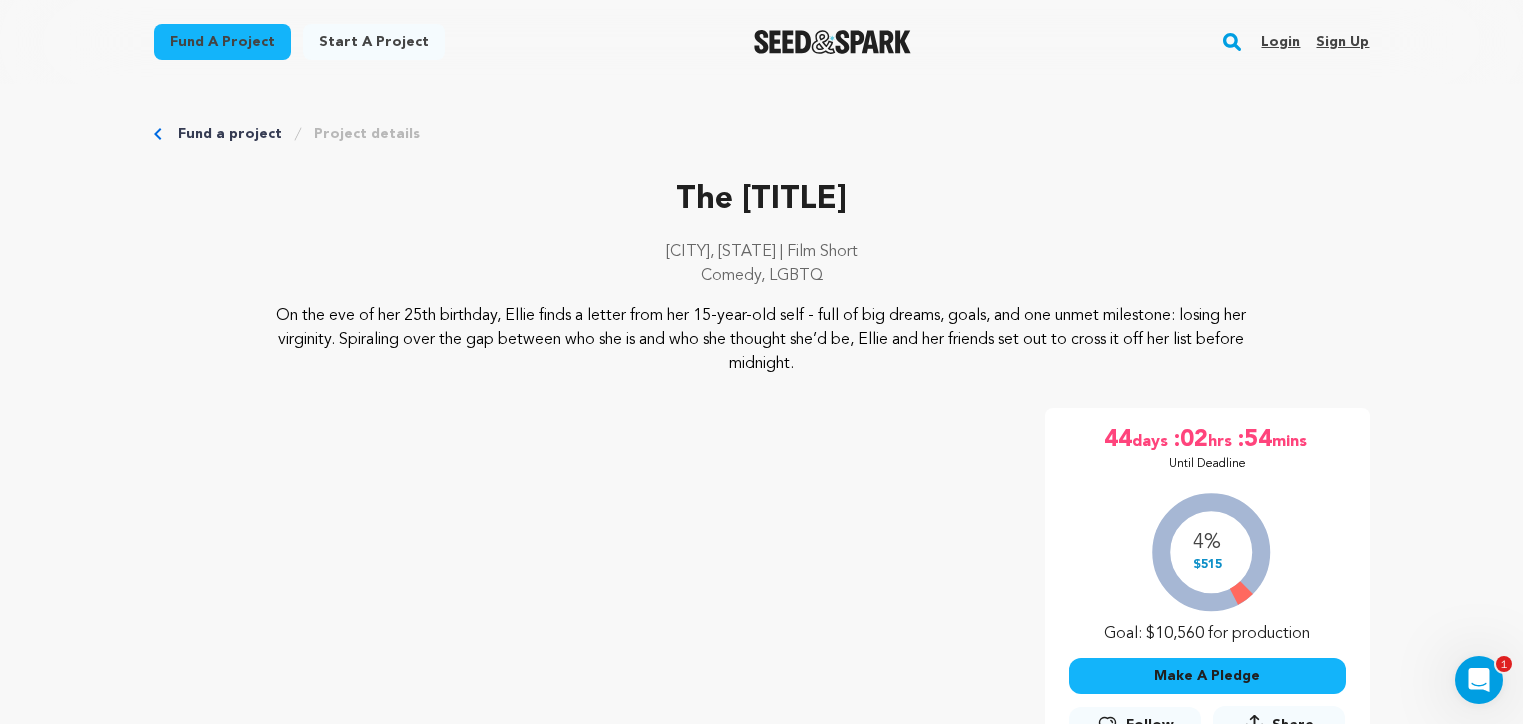 drag, startPoint x: 894, startPoint y: 370, endPoint x: 281, endPoint y: 317, distance: 615.2869 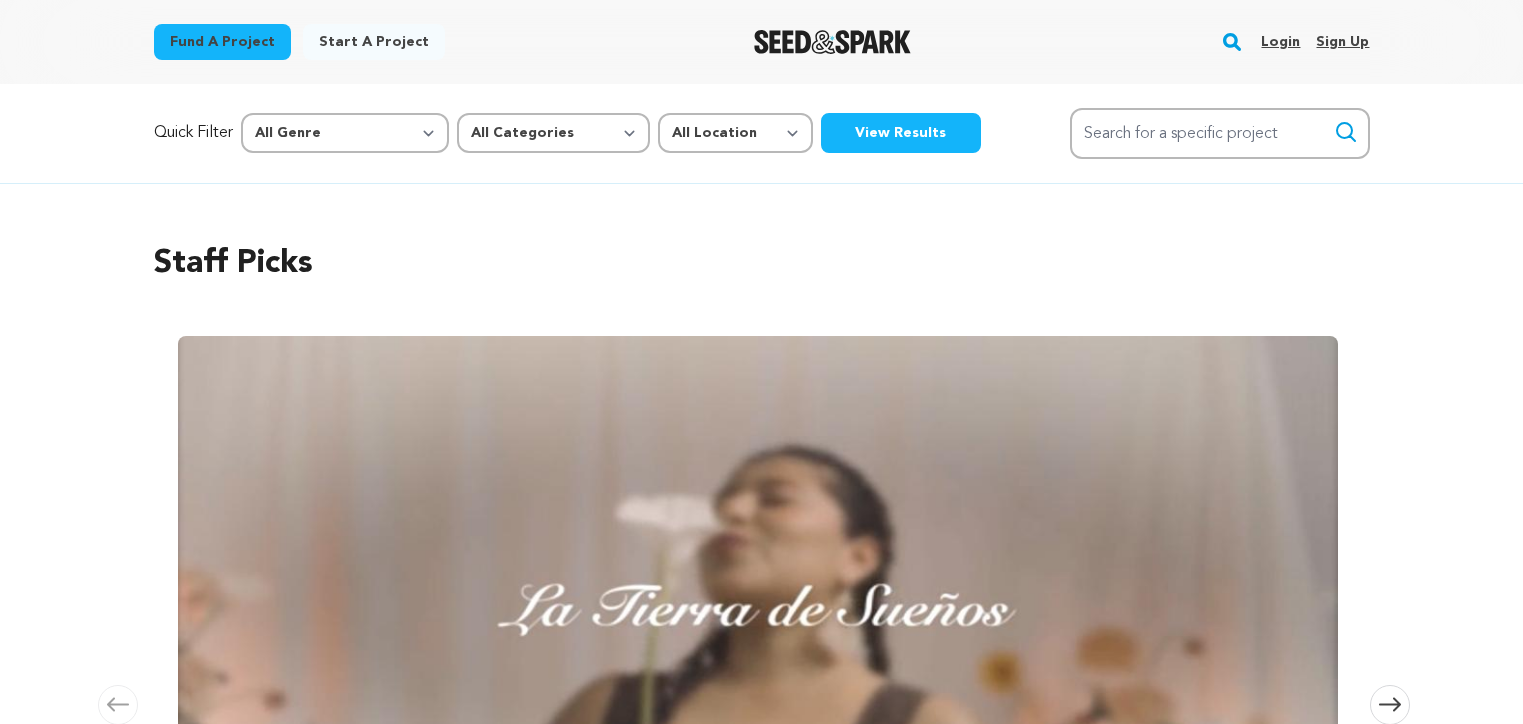 scroll, scrollTop: 0, scrollLeft: 0, axis: both 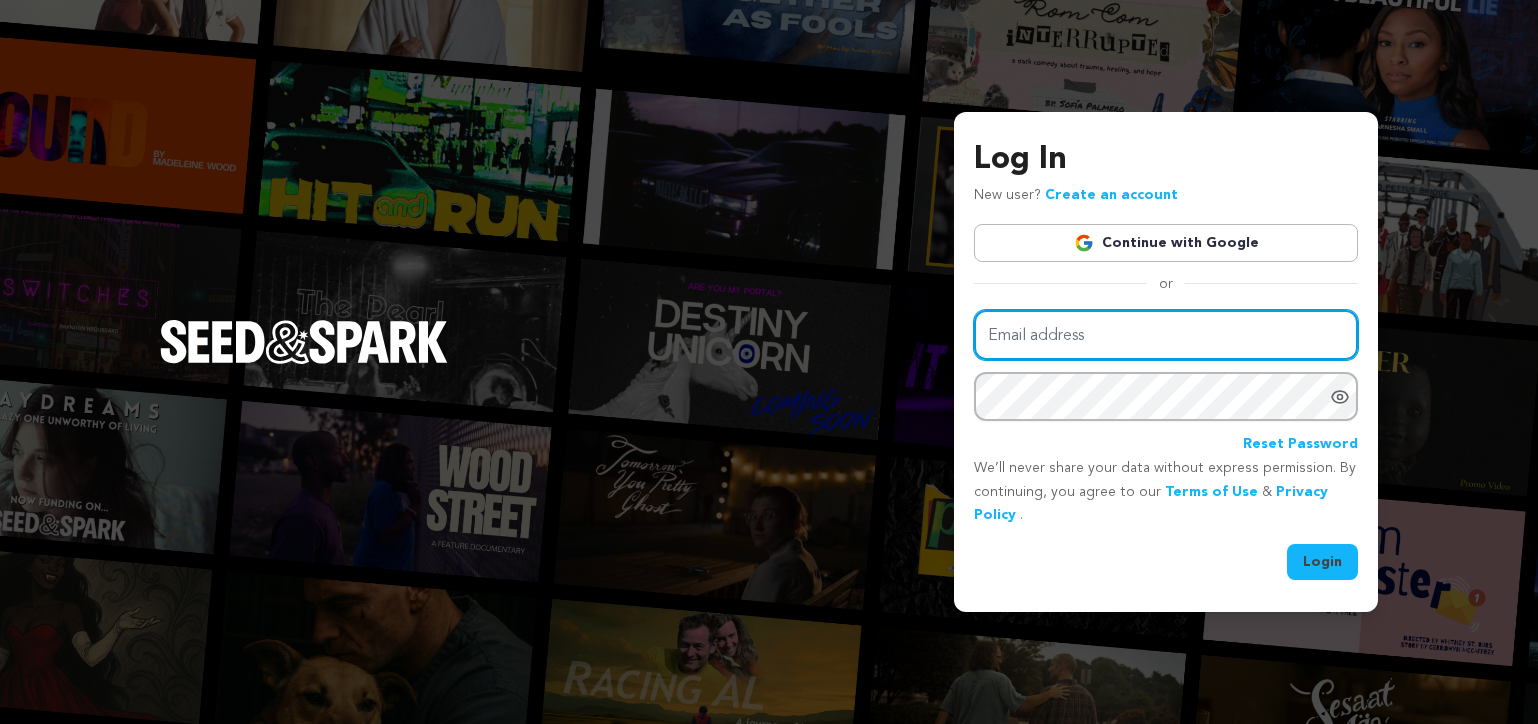 type on "[EMAIL]" 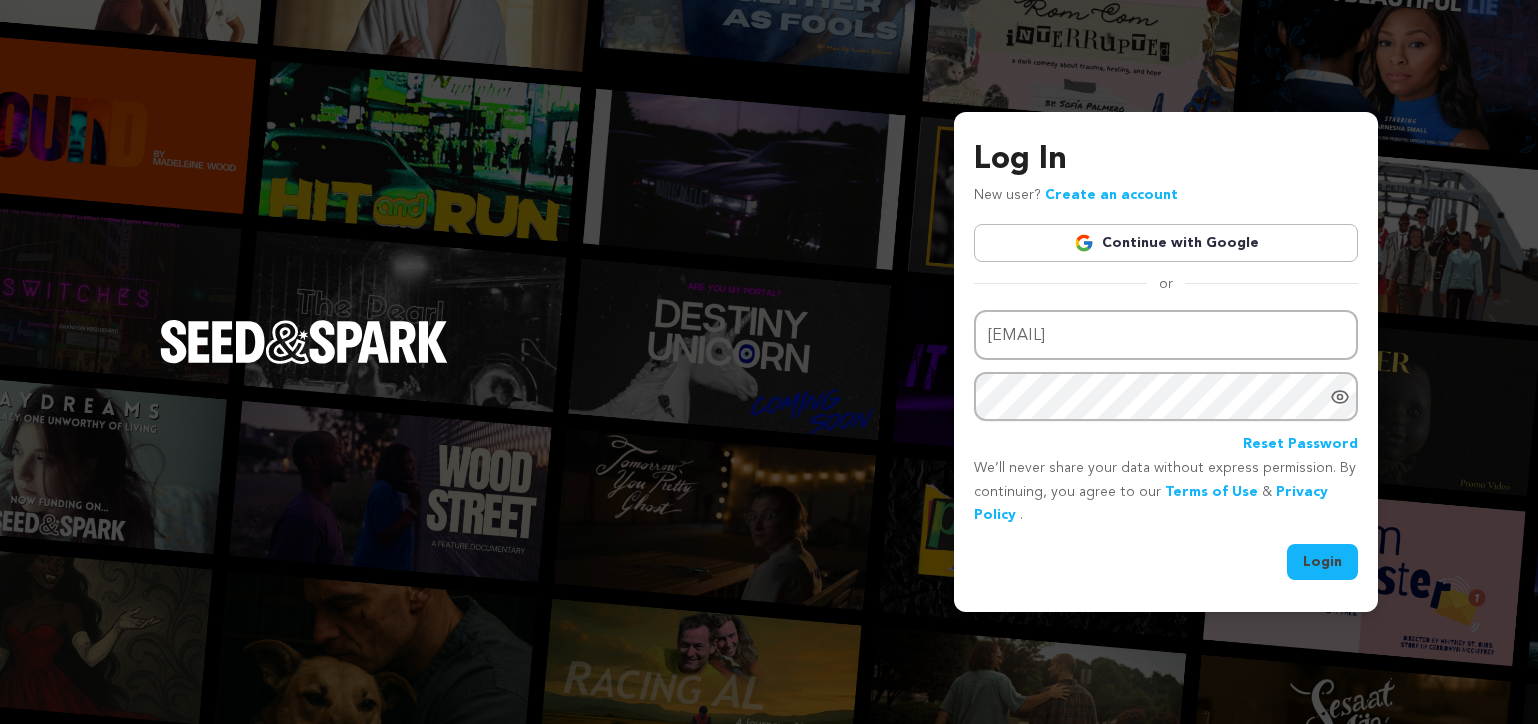 click on "Login" at bounding box center (1322, 562) 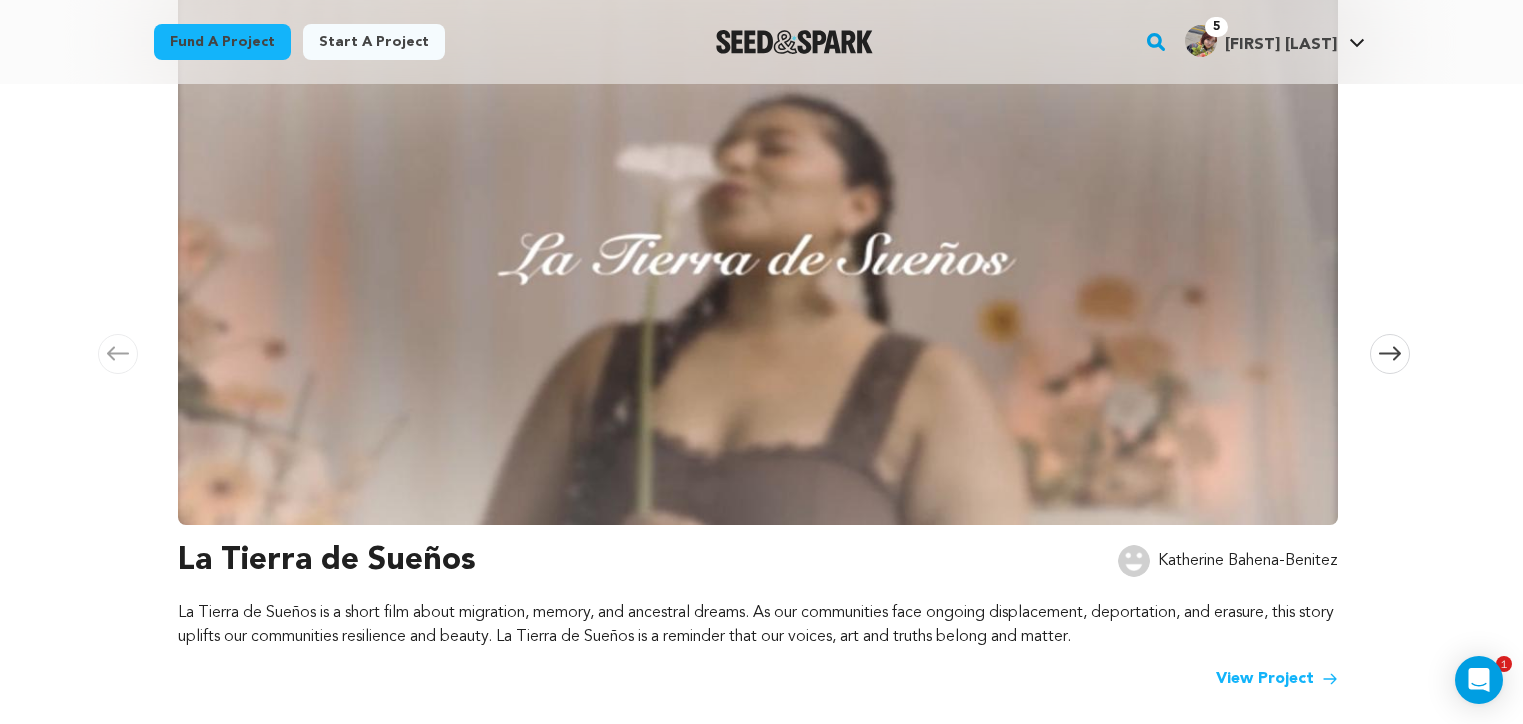 scroll, scrollTop: 558, scrollLeft: 0, axis: vertical 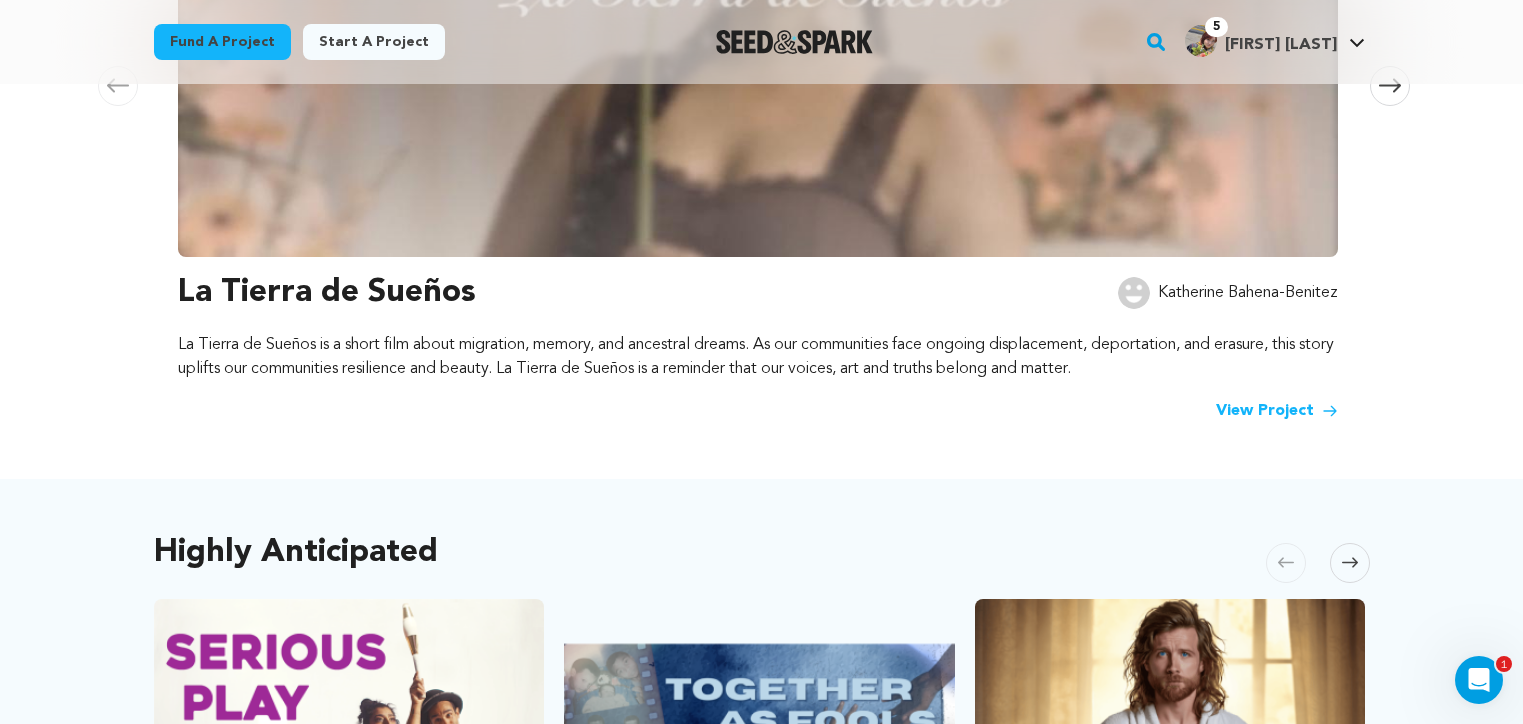 click at bounding box center [1201, 41] 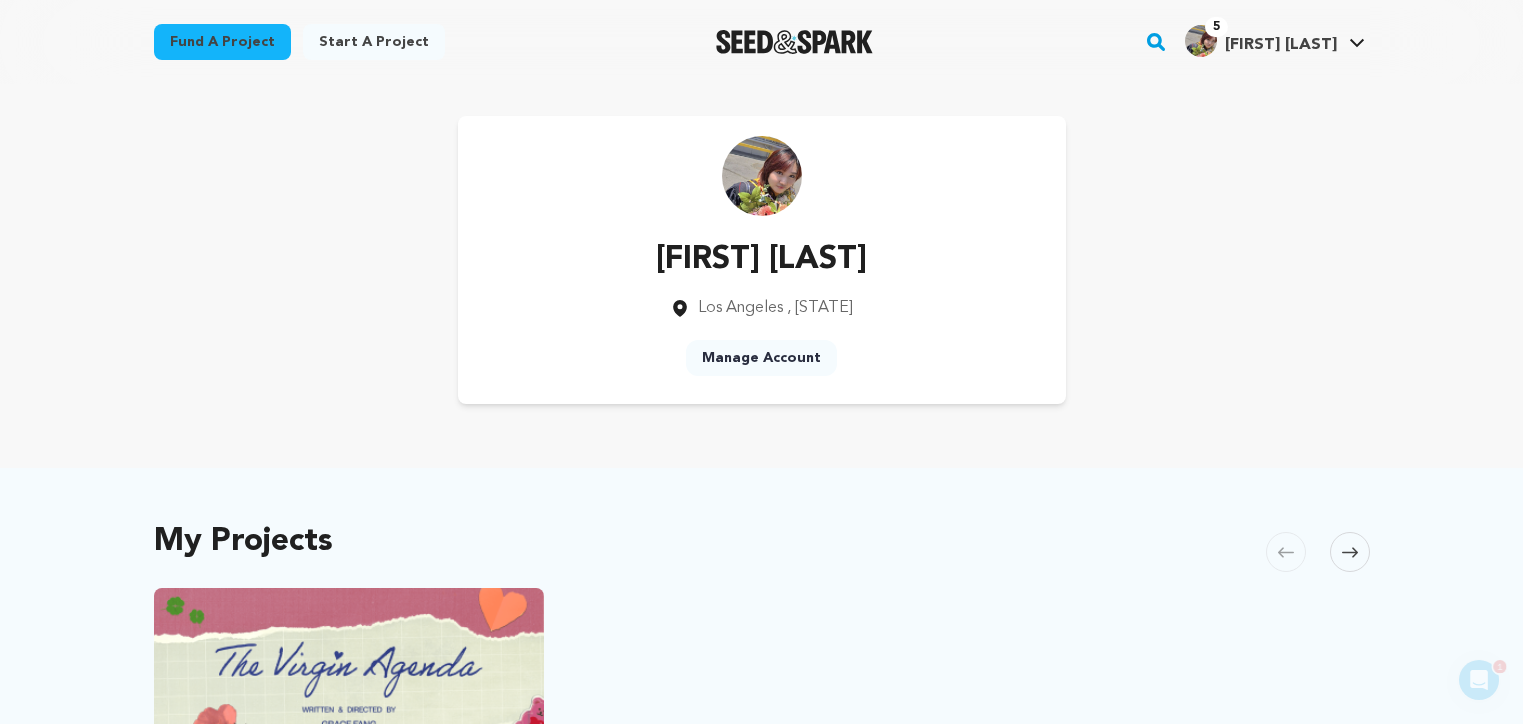 scroll, scrollTop: 0, scrollLeft: 0, axis: both 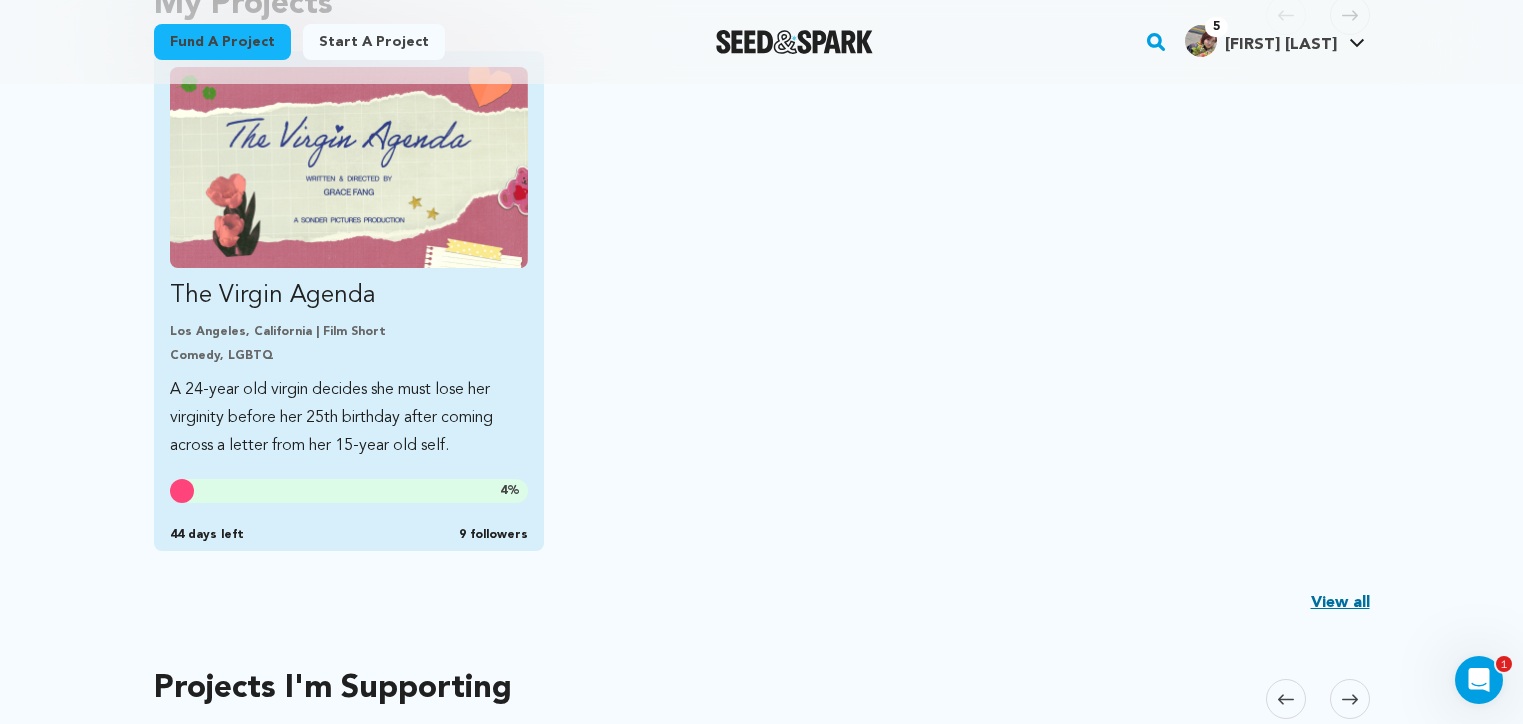 click on "The Virgin Agenda
Los Angeles, California | Film Short
Comedy, LGBTQ
A 24-year old virgin decides she must lose her virginity before her 25th birthday after coming across a letter from her 15-year old self.
4 %
44 days left
9 followers" at bounding box center (349, 263) 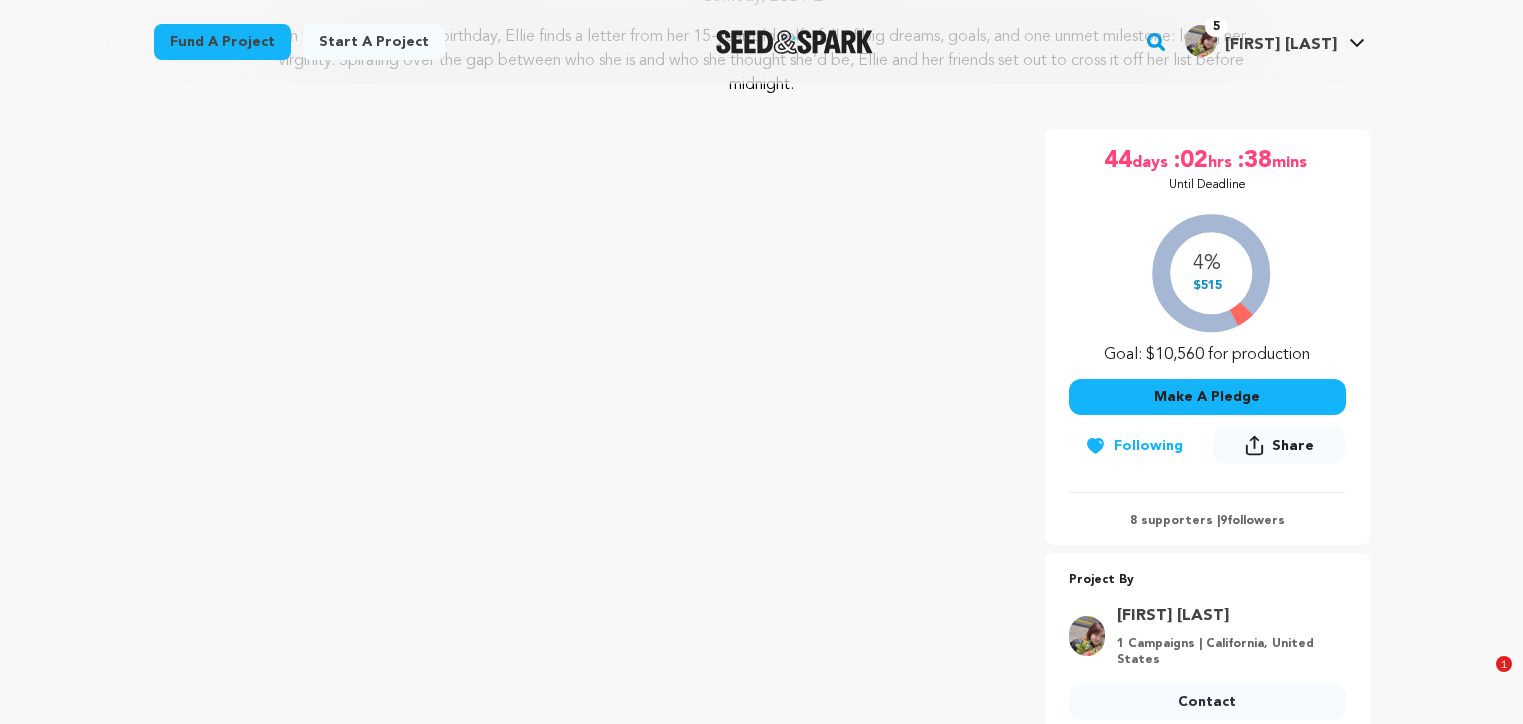 scroll, scrollTop: 810, scrollLeft: 0, axis: vertical 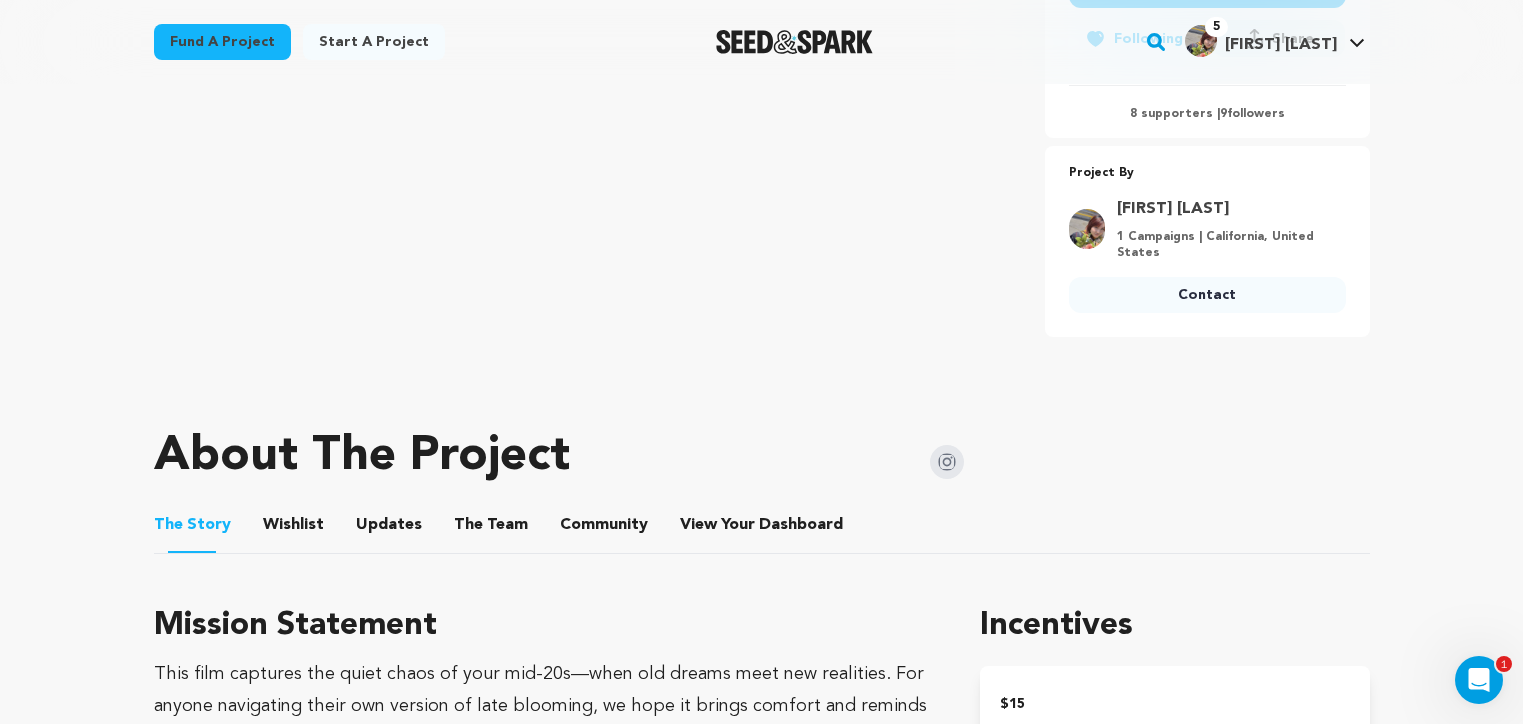 click on "8
supporters |  9
followers" at bounding box center (1207, 114) 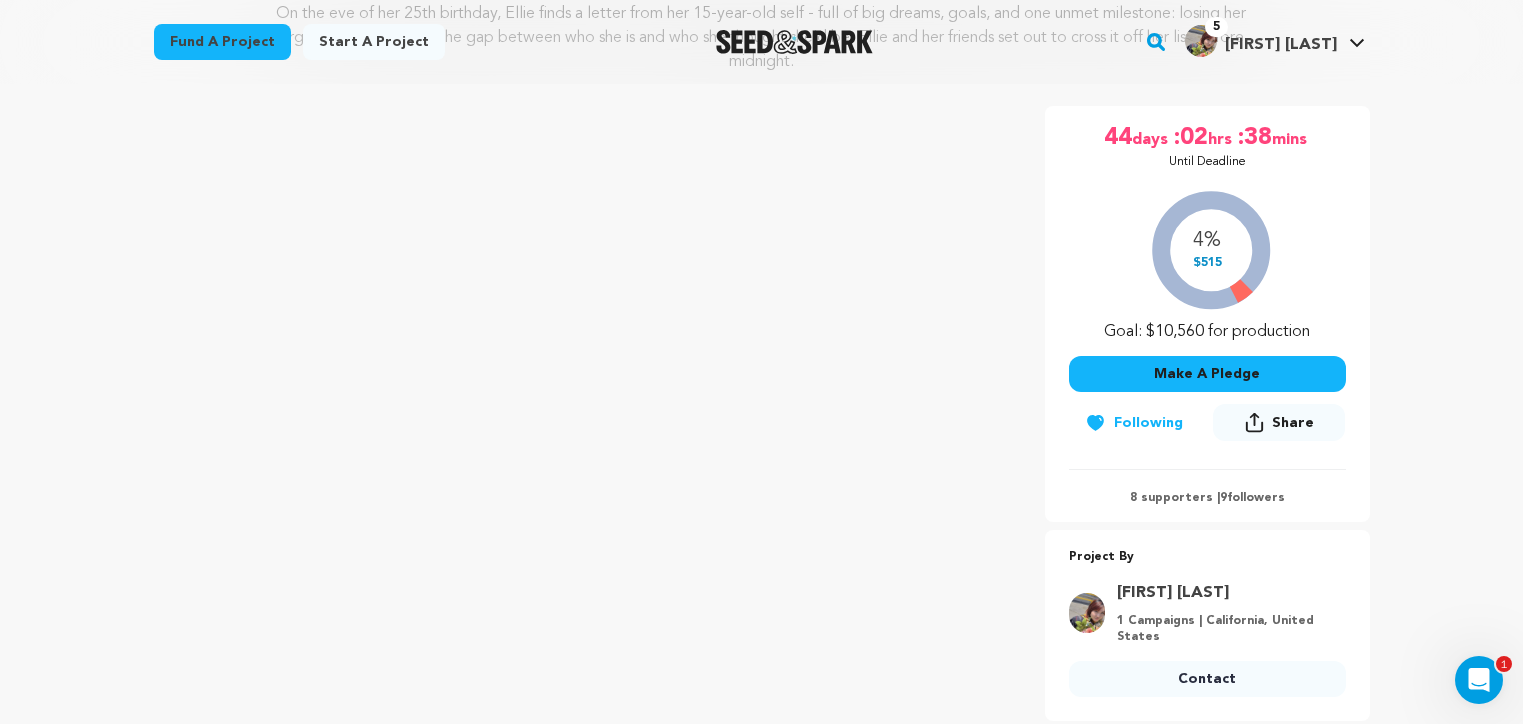 click on "4%
$515
Goal:
$10,560
for                             production" at bounding box center (1207, 261) 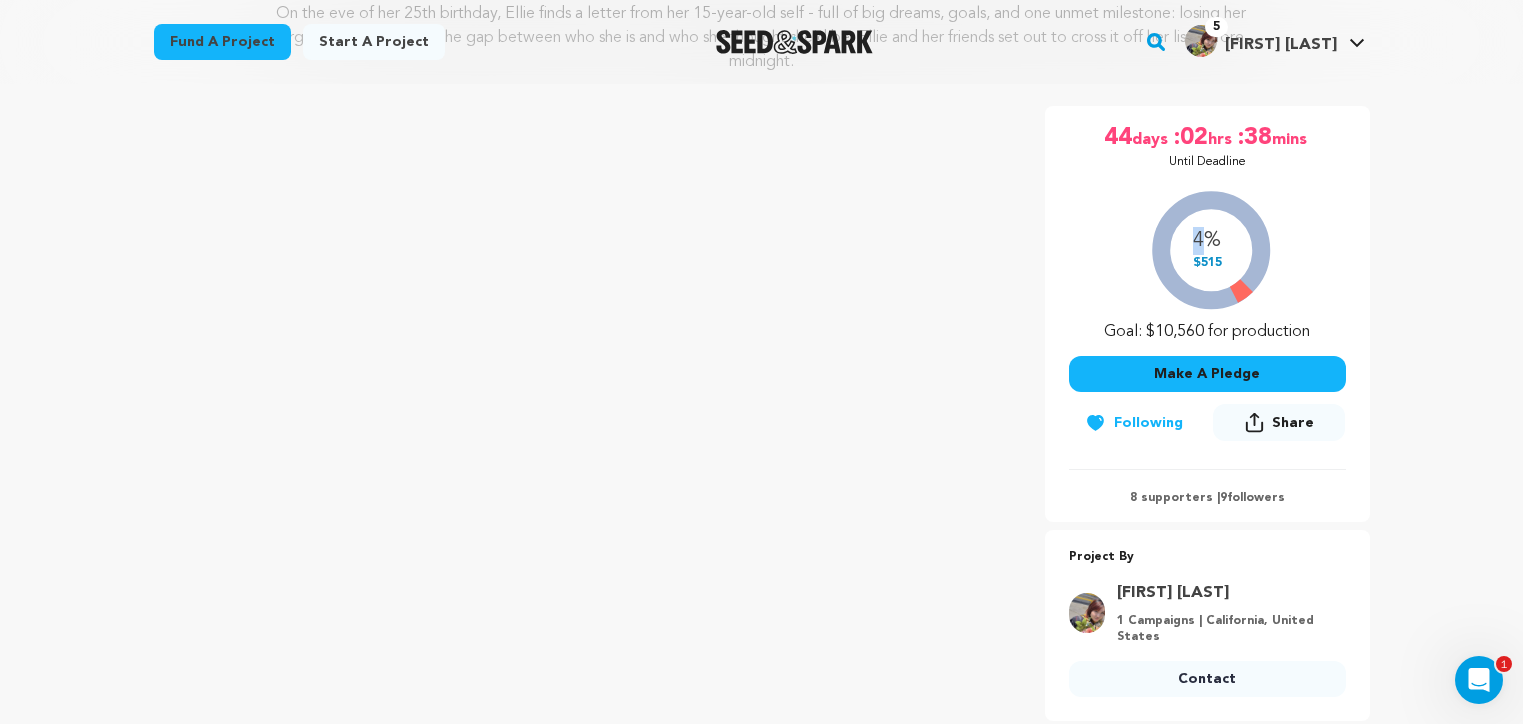 click on "4%
$515
Goal:
$10,560
for                             production" at bounding box center [1207, 261] 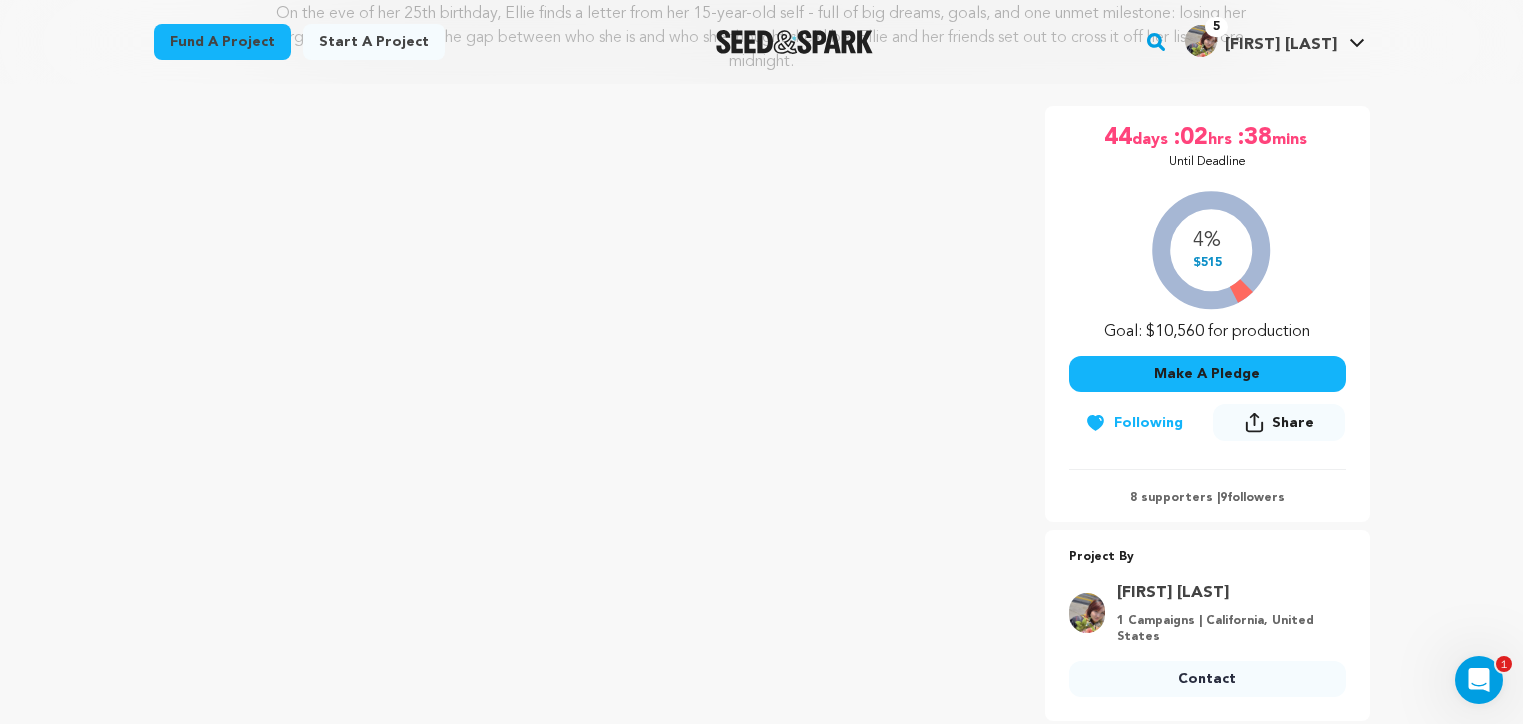 click on "4%
$515
Goal:
$10,560
for                             production" at bounding box center [1207, 261] 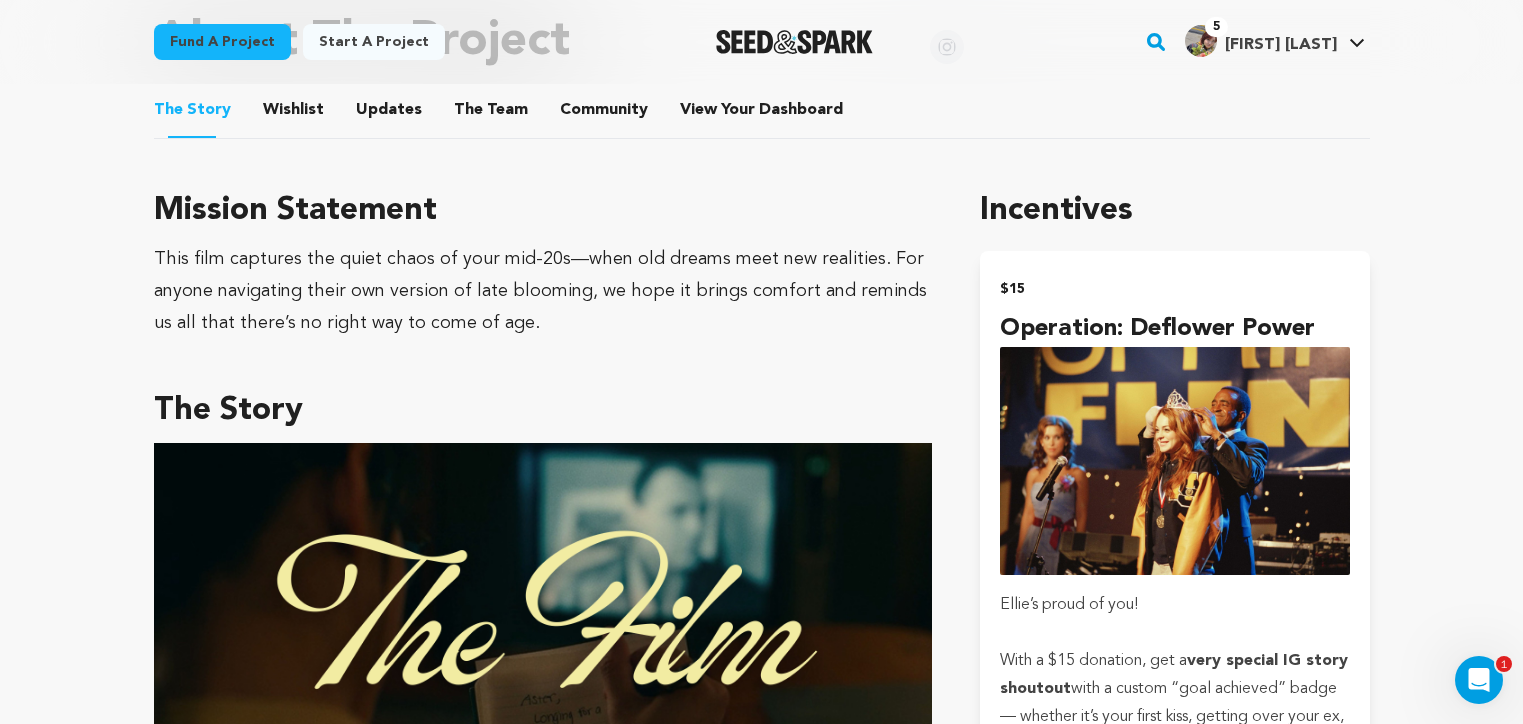 scroll, scrollTop: 882, scrollLeft: 0, axis: vertical 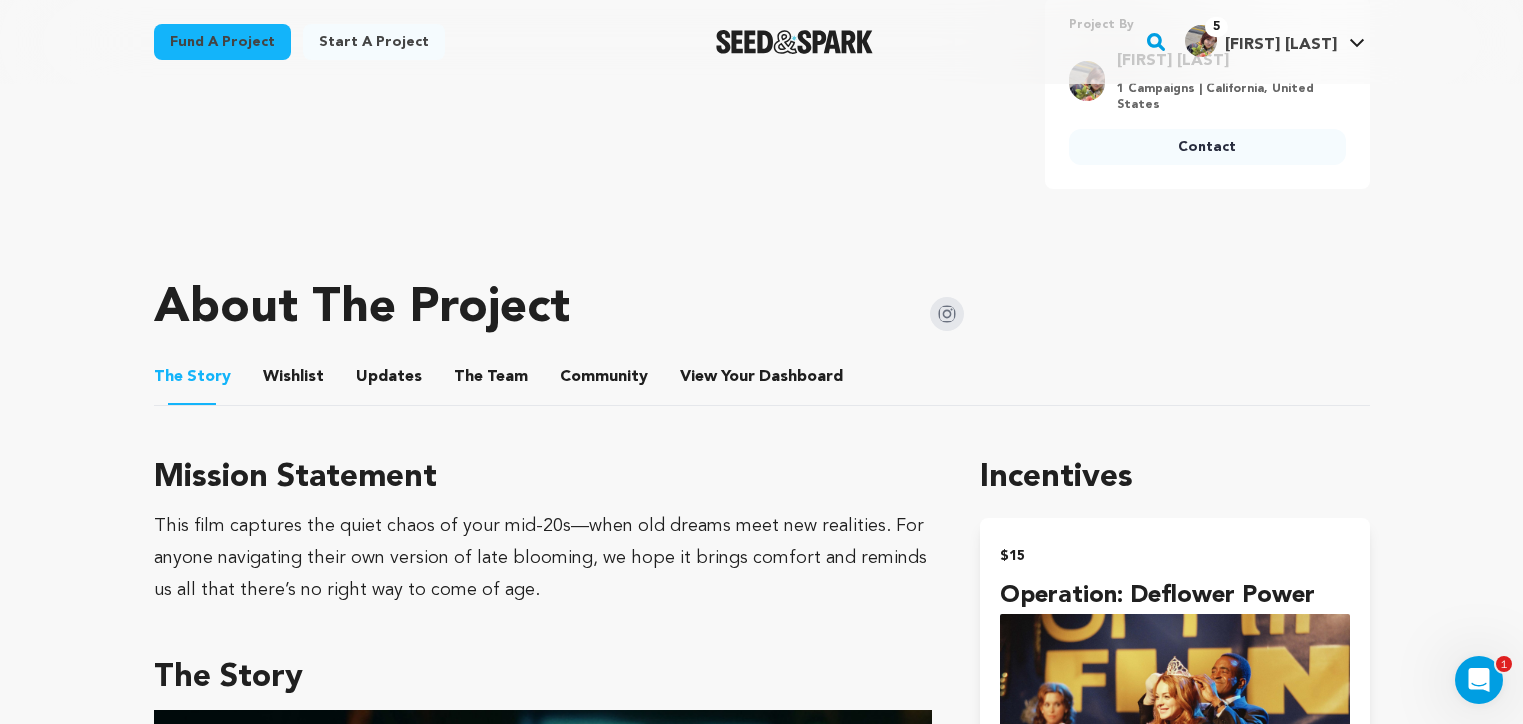 click on "View Your Dashboard" at bounding box center (704, 381) 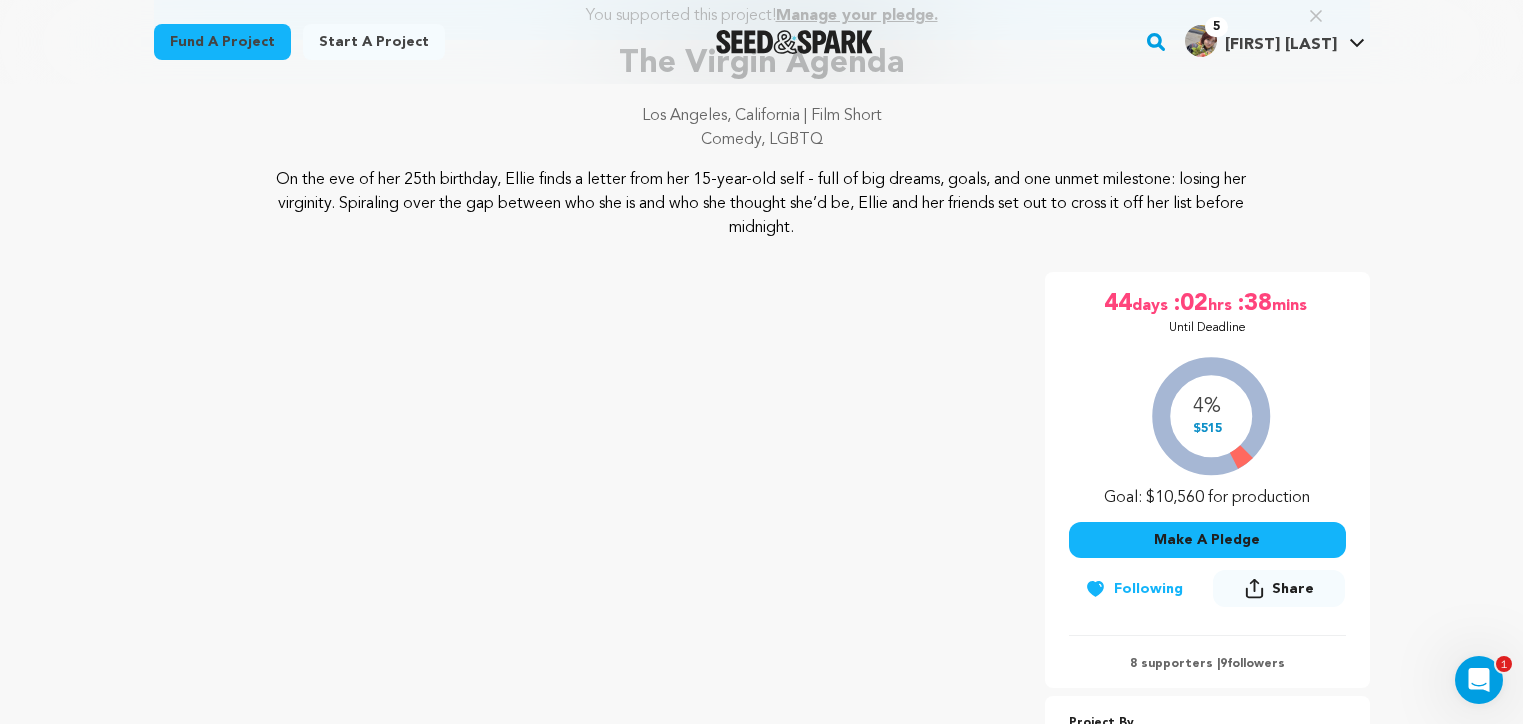 scroll, scrollTop: 0, scrollLeft: 0, axis: both 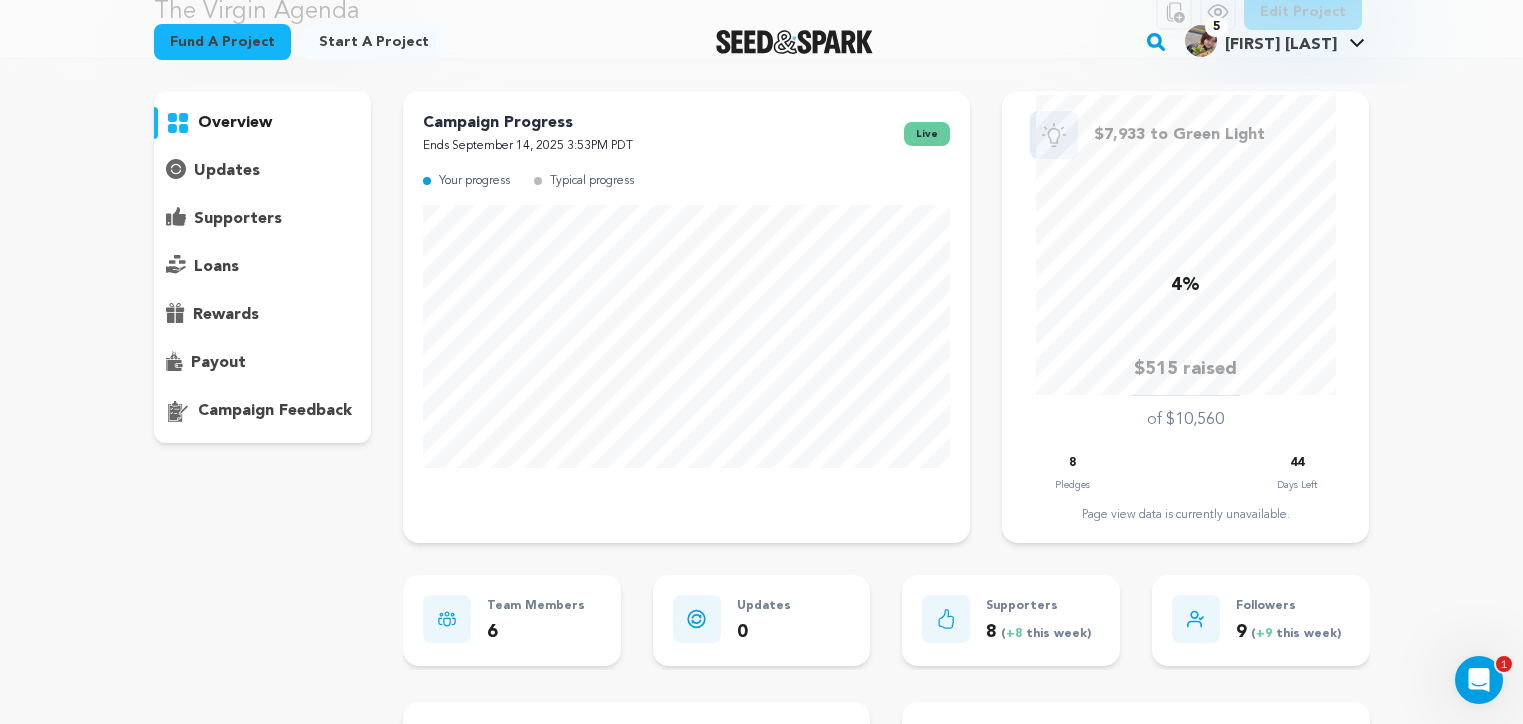 click on "supporters" at bounding box center (238, 219) 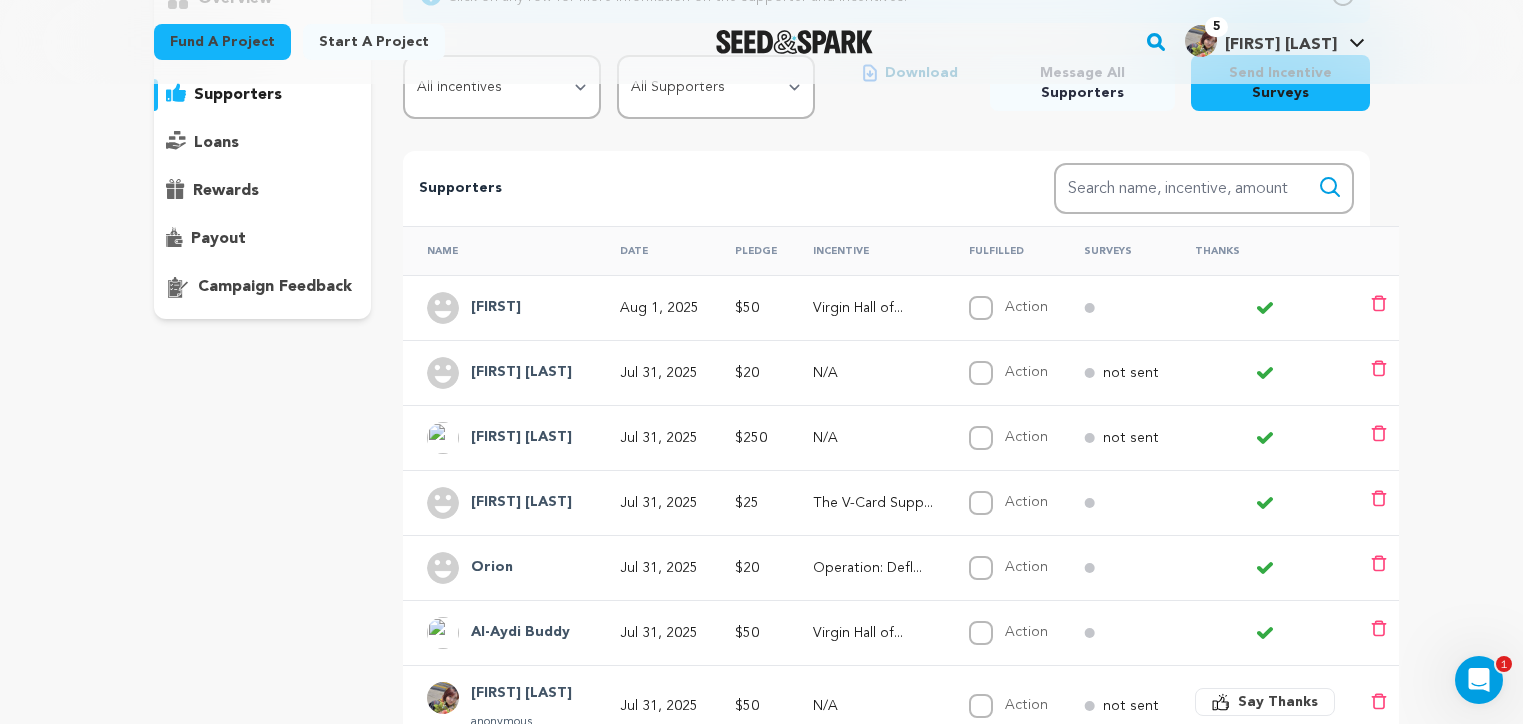 scroll, scrollTop: 0, scrollLeft: 0, axis: both 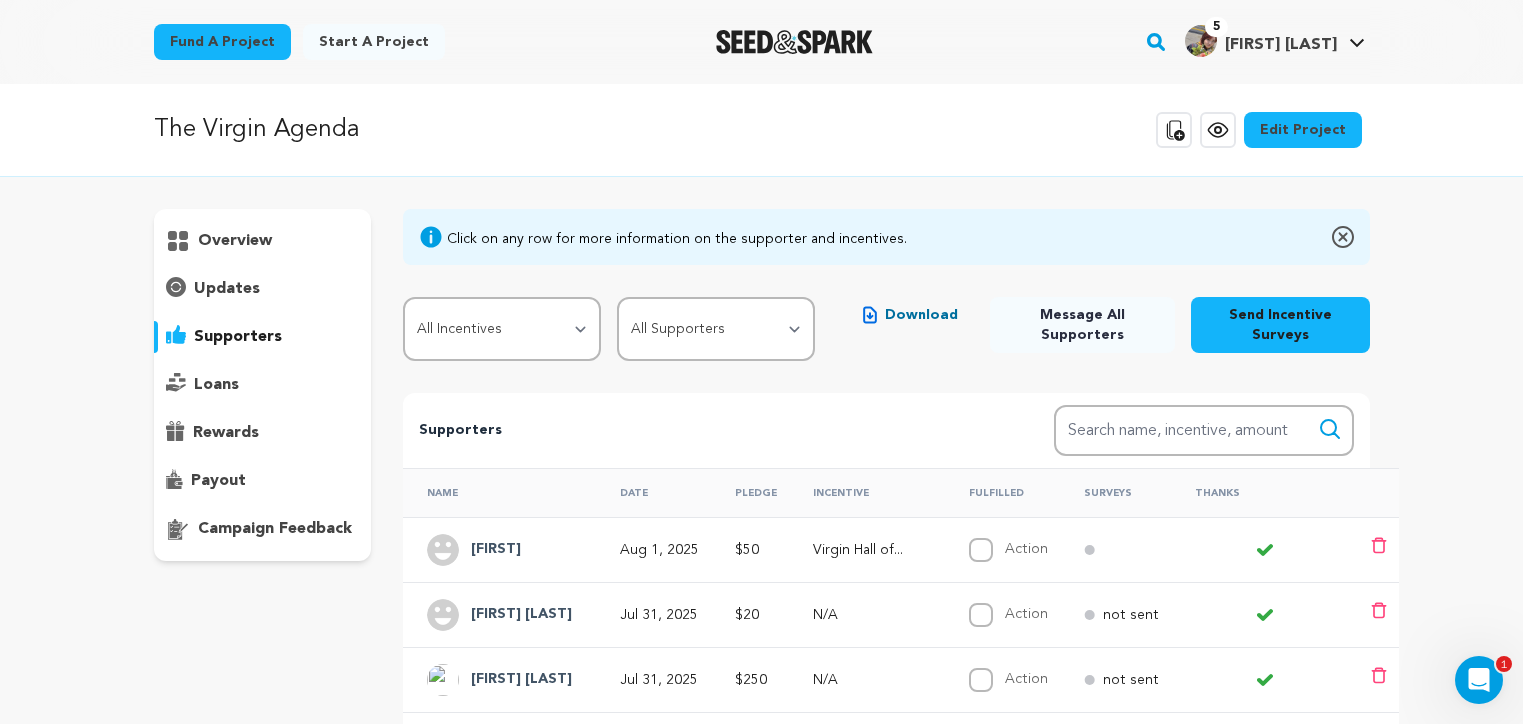 click 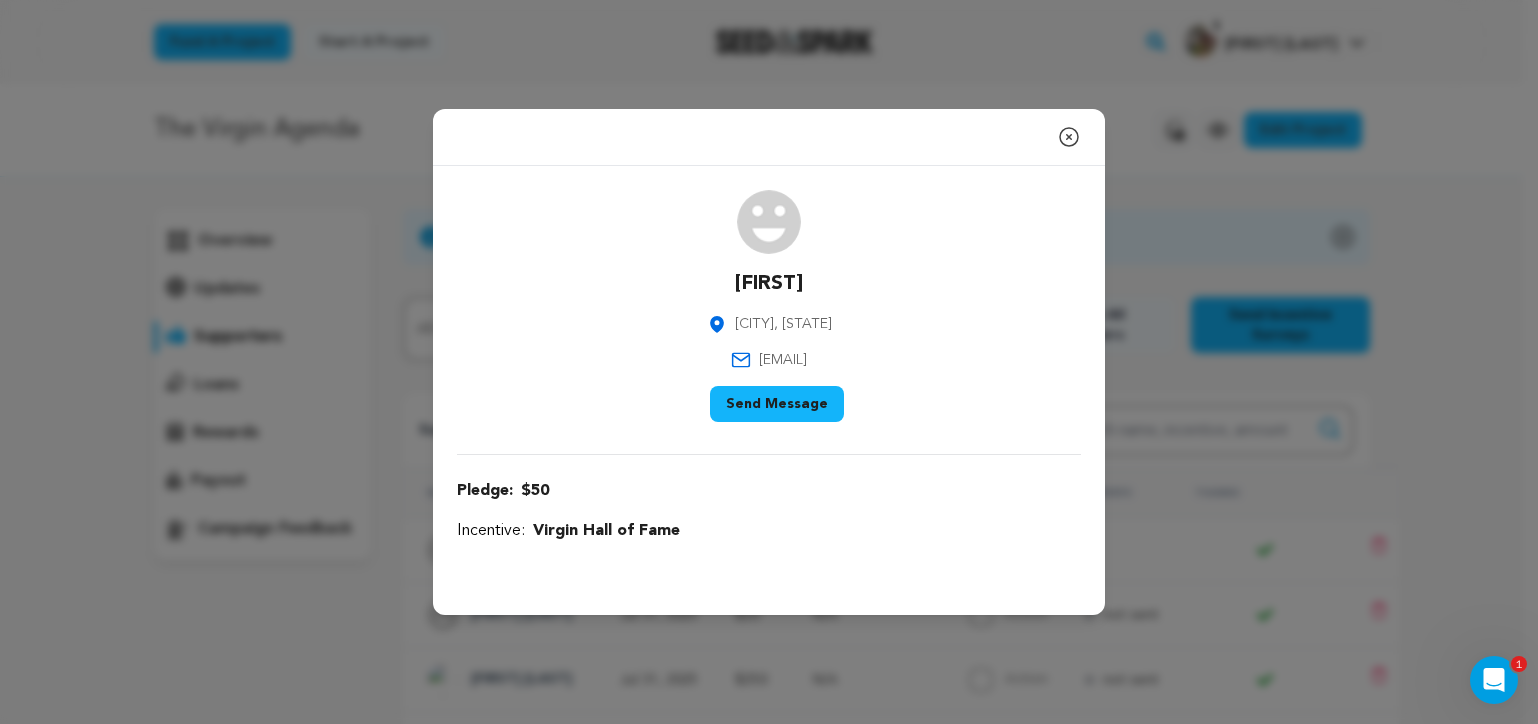 click 